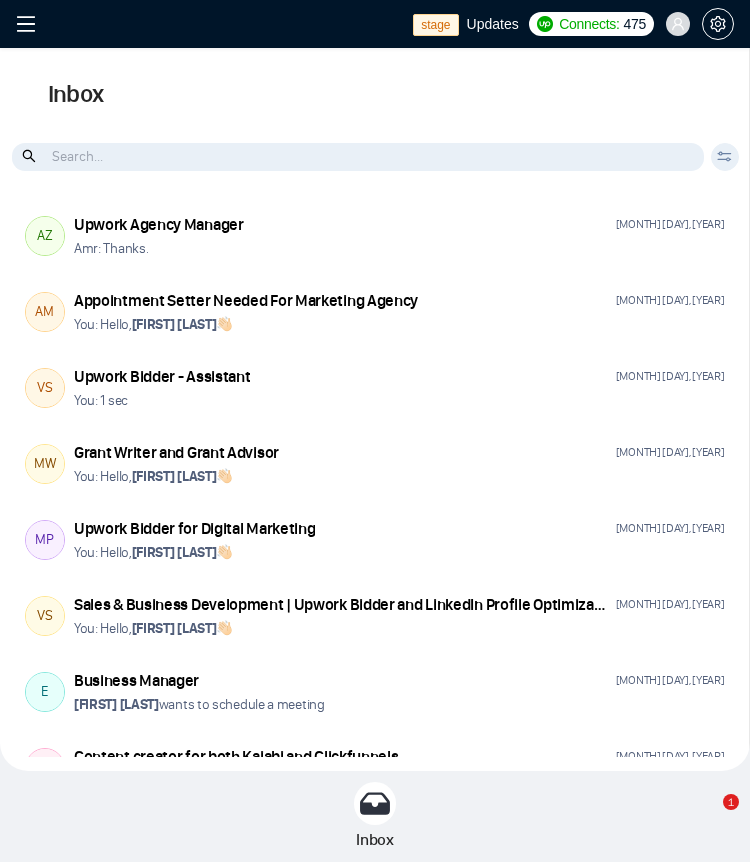 scroll, scrollTop: 0, scrollLeft: 0, axis: both 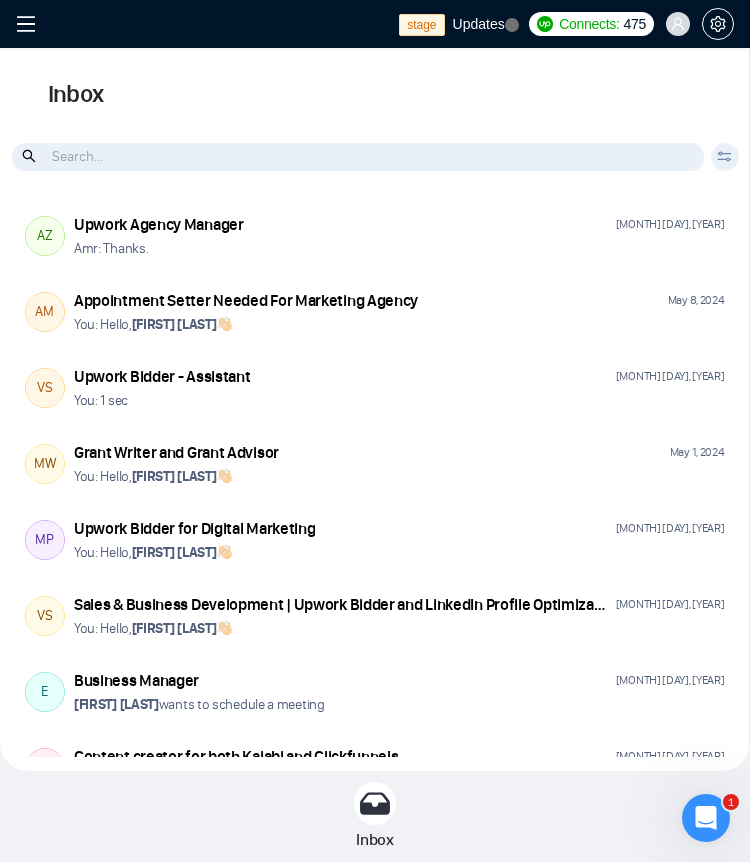 click on "Connects: [EMAIL]" at bounding box center [375, 24] 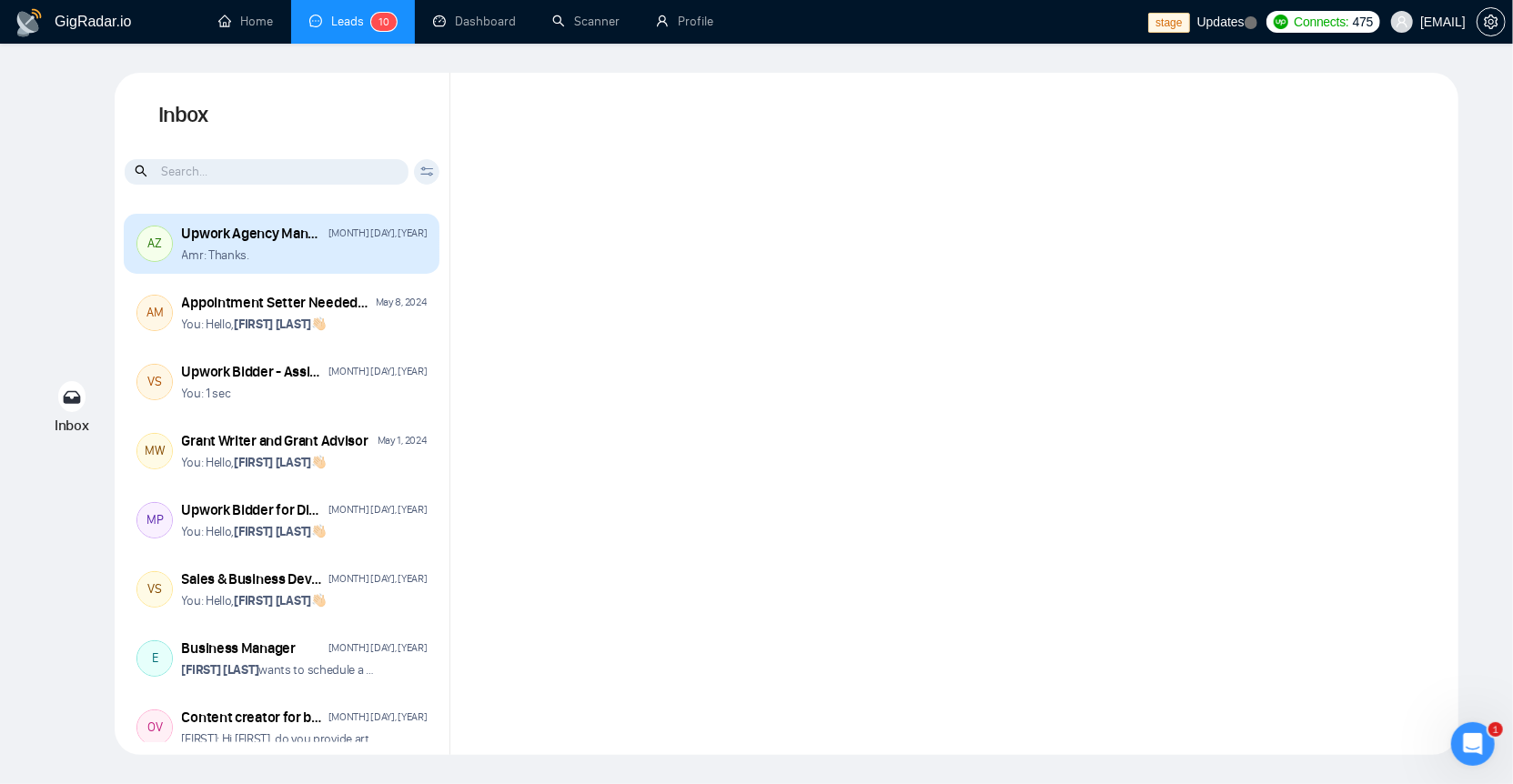 click on "Upwork Agency Manager" at bounding box center (252, 234) 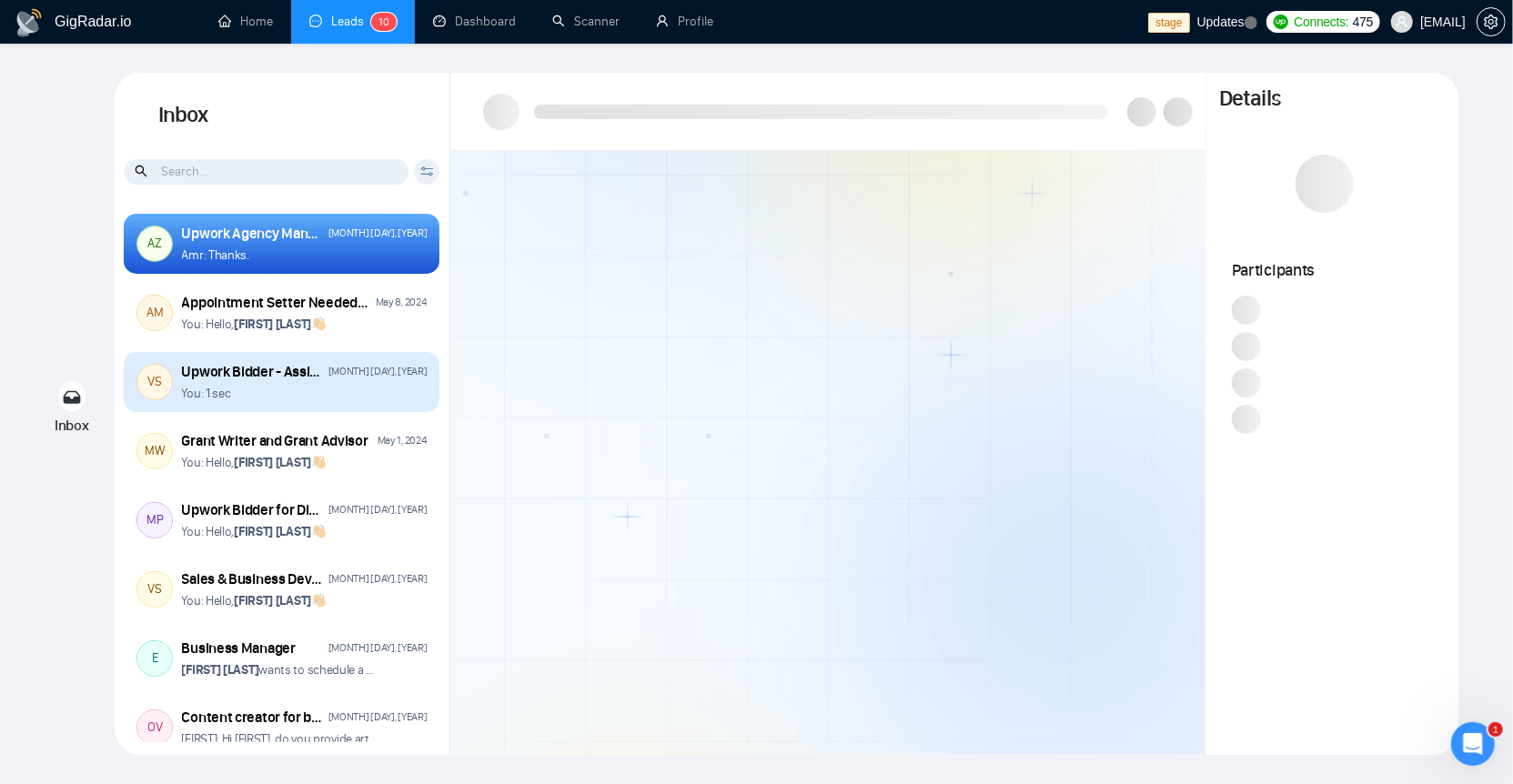 click on "[FIRST] [LAST] - Assistant [MONTH] [DAY], [YEAR] You: 1 sec" at bounding box center (281, 382) 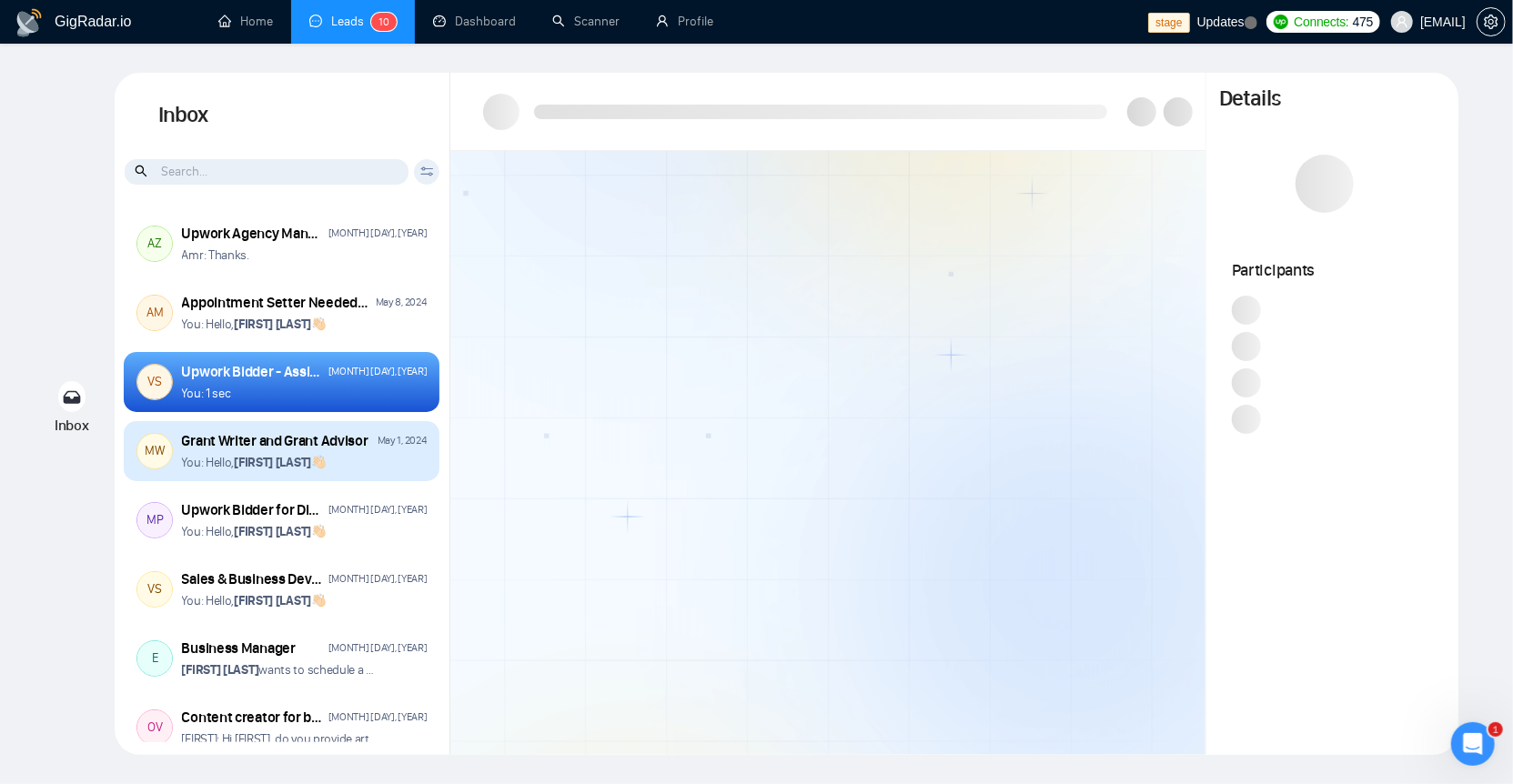 click on "You: Hello, [FIRST] [LAST] 👋🏻" at bounding box center (254, 462) 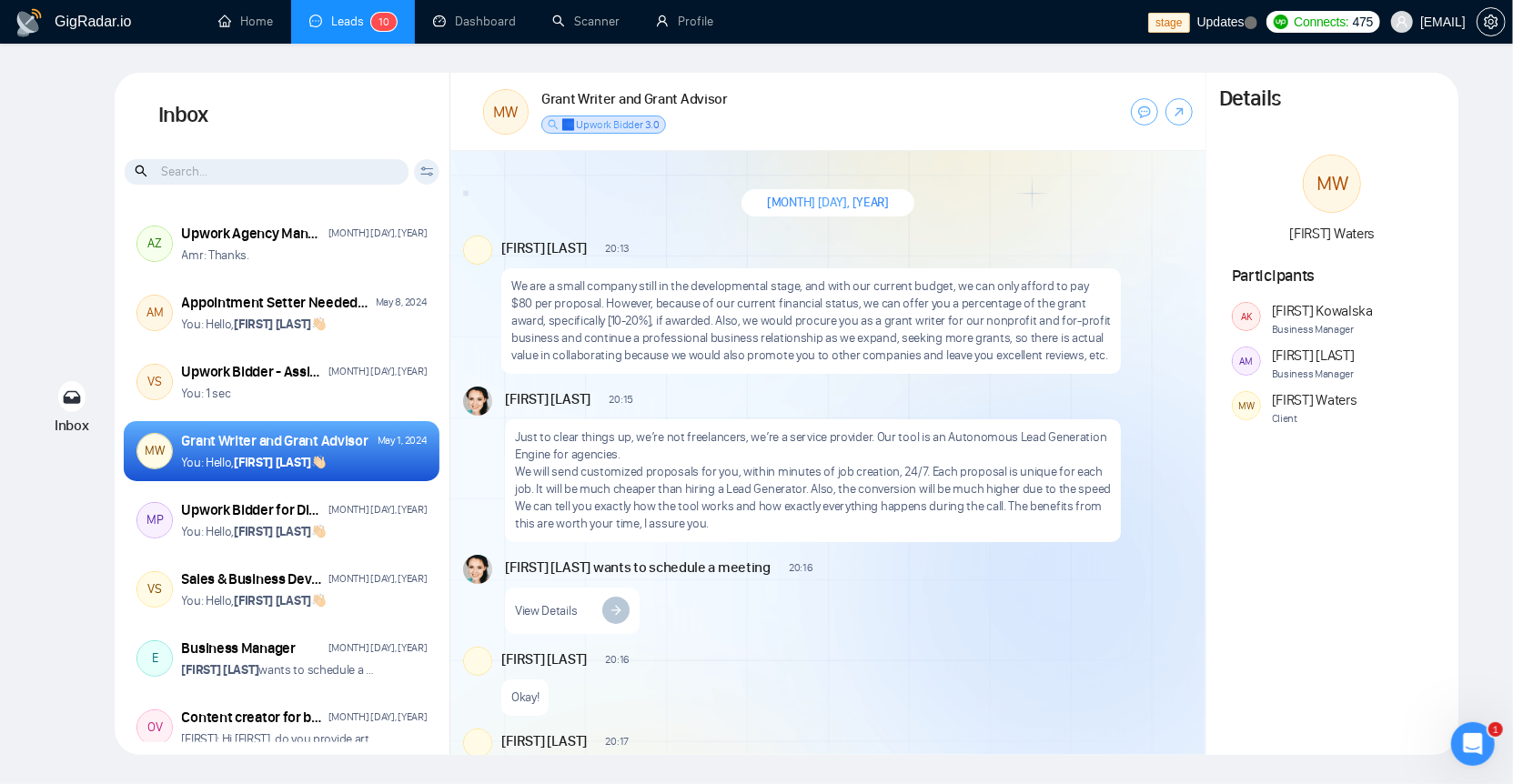 scroll, scrollTop: 1993, scrollLeft: 0, axis: vertical 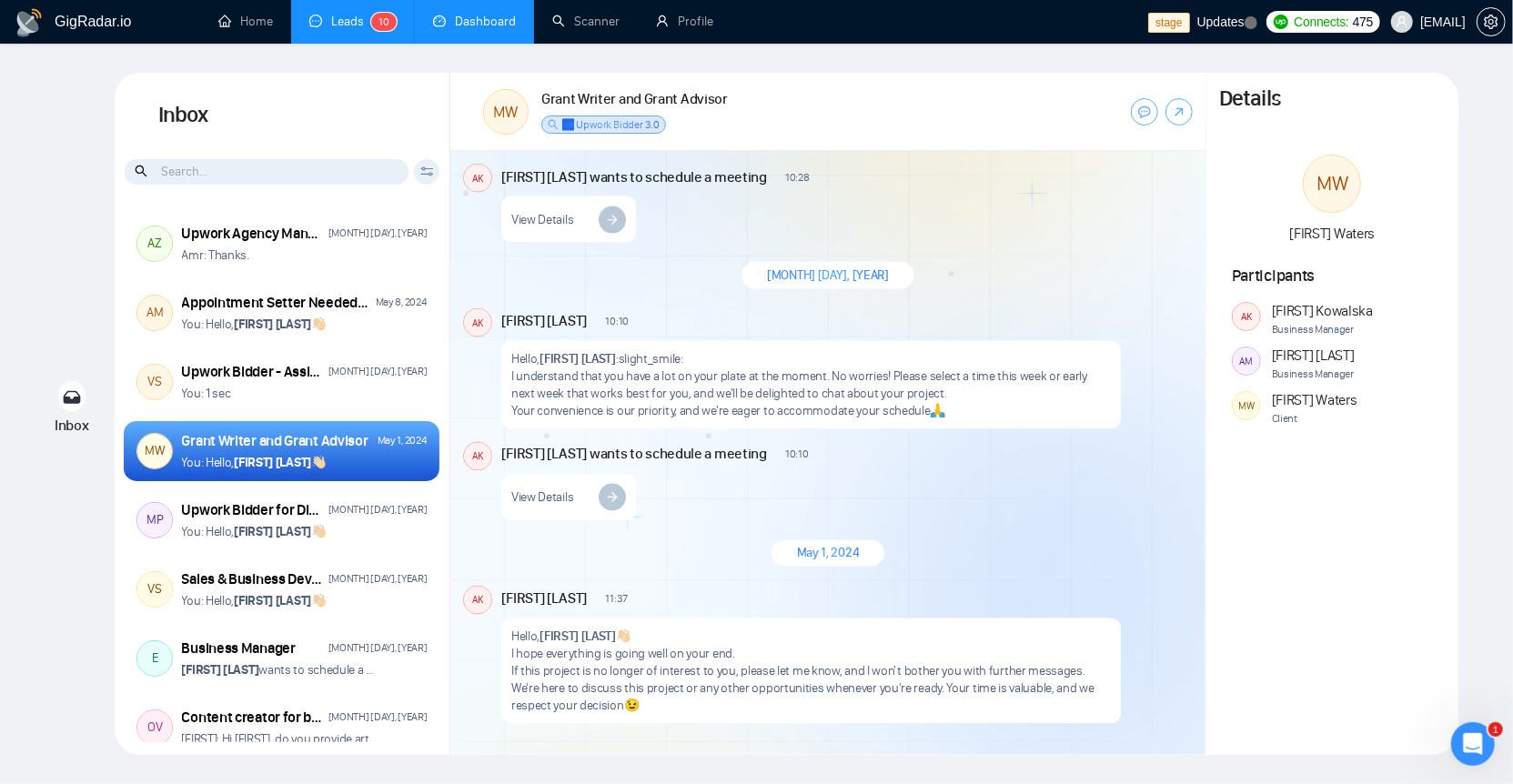 click on "Dashboard" at bounding box center [474, 21] 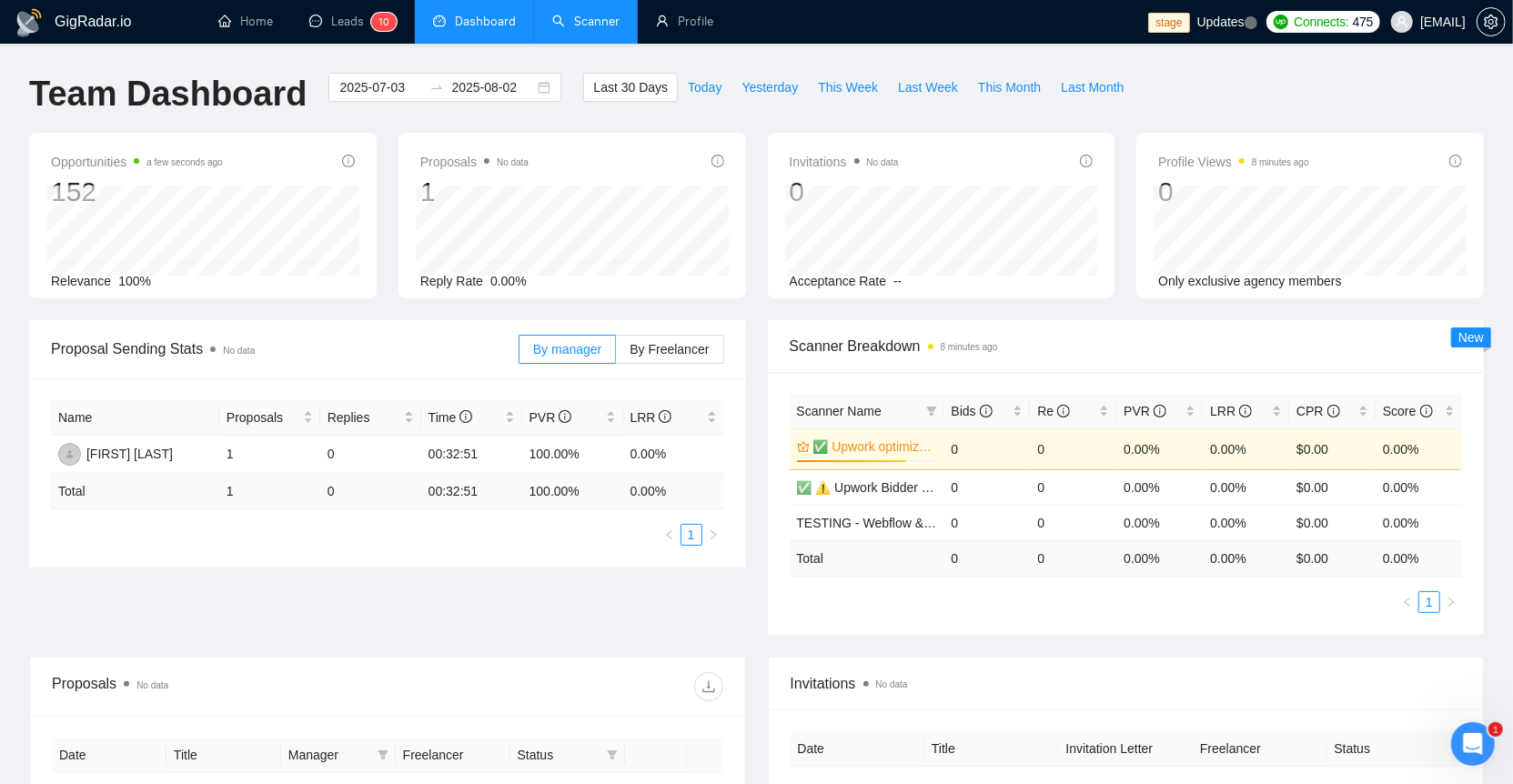click on "Scanner" at bounding box center [586, 21] 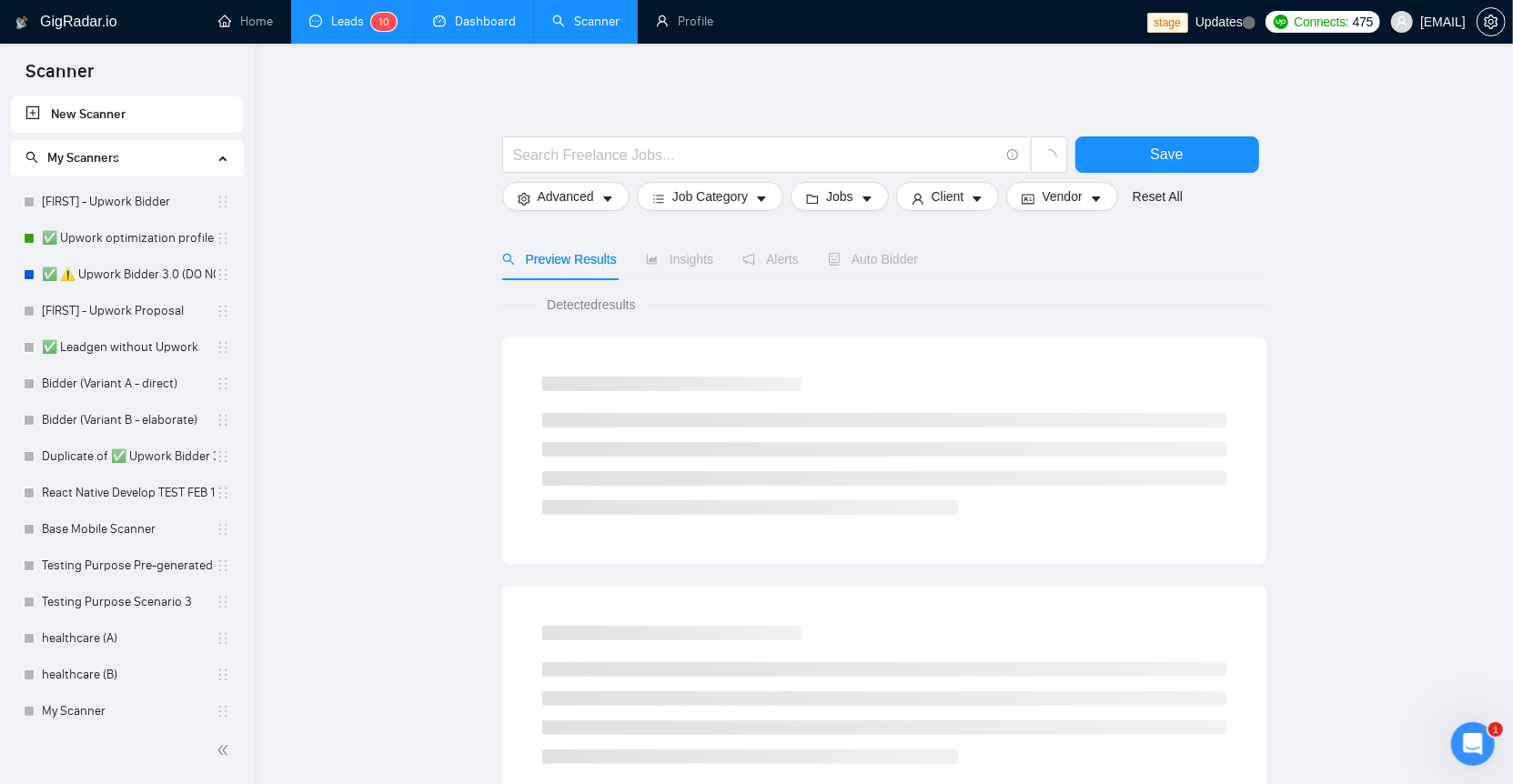 click on "1 0" at bounding box center (384, 22) 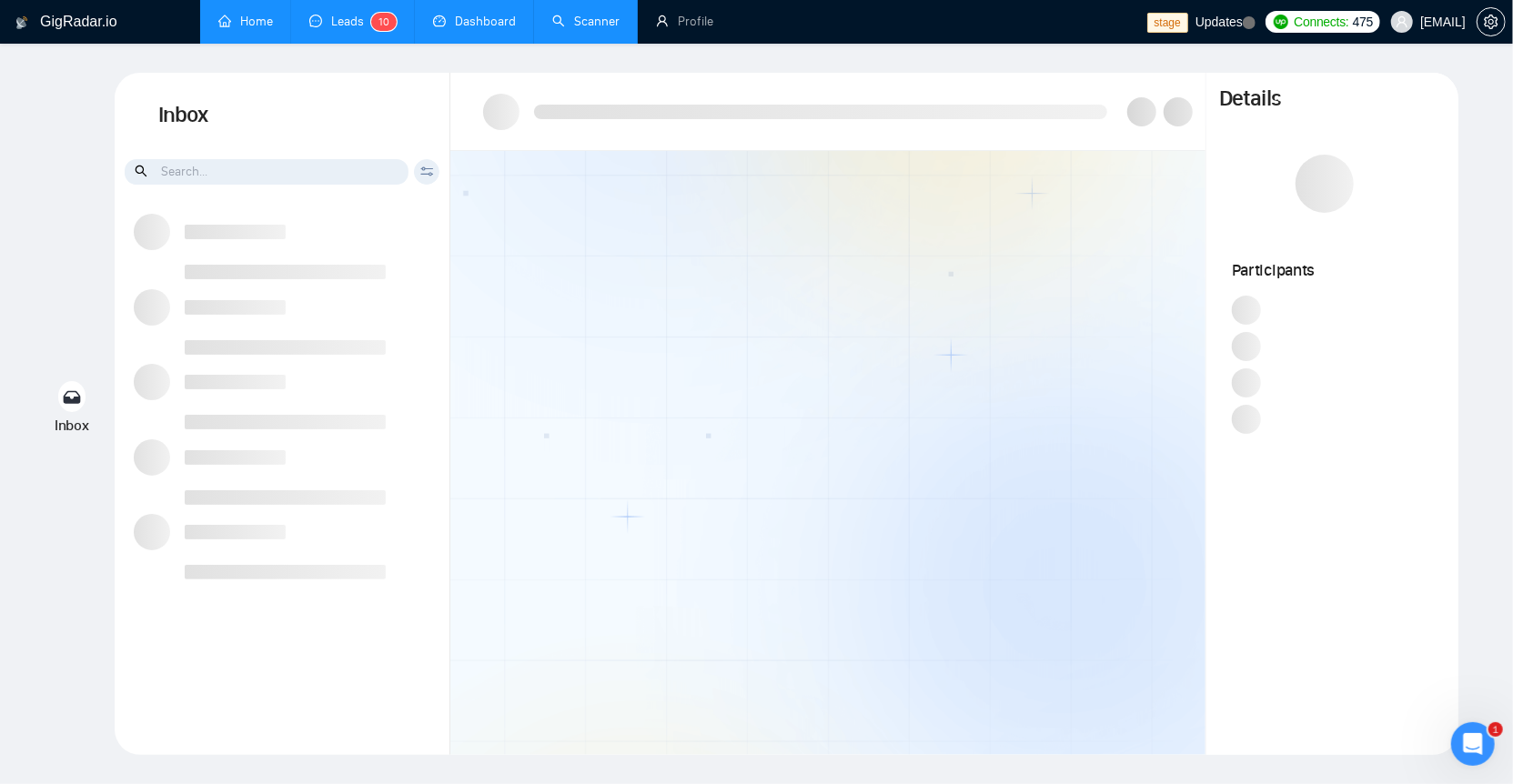 click on "Home" at bounding box center [246, 21] 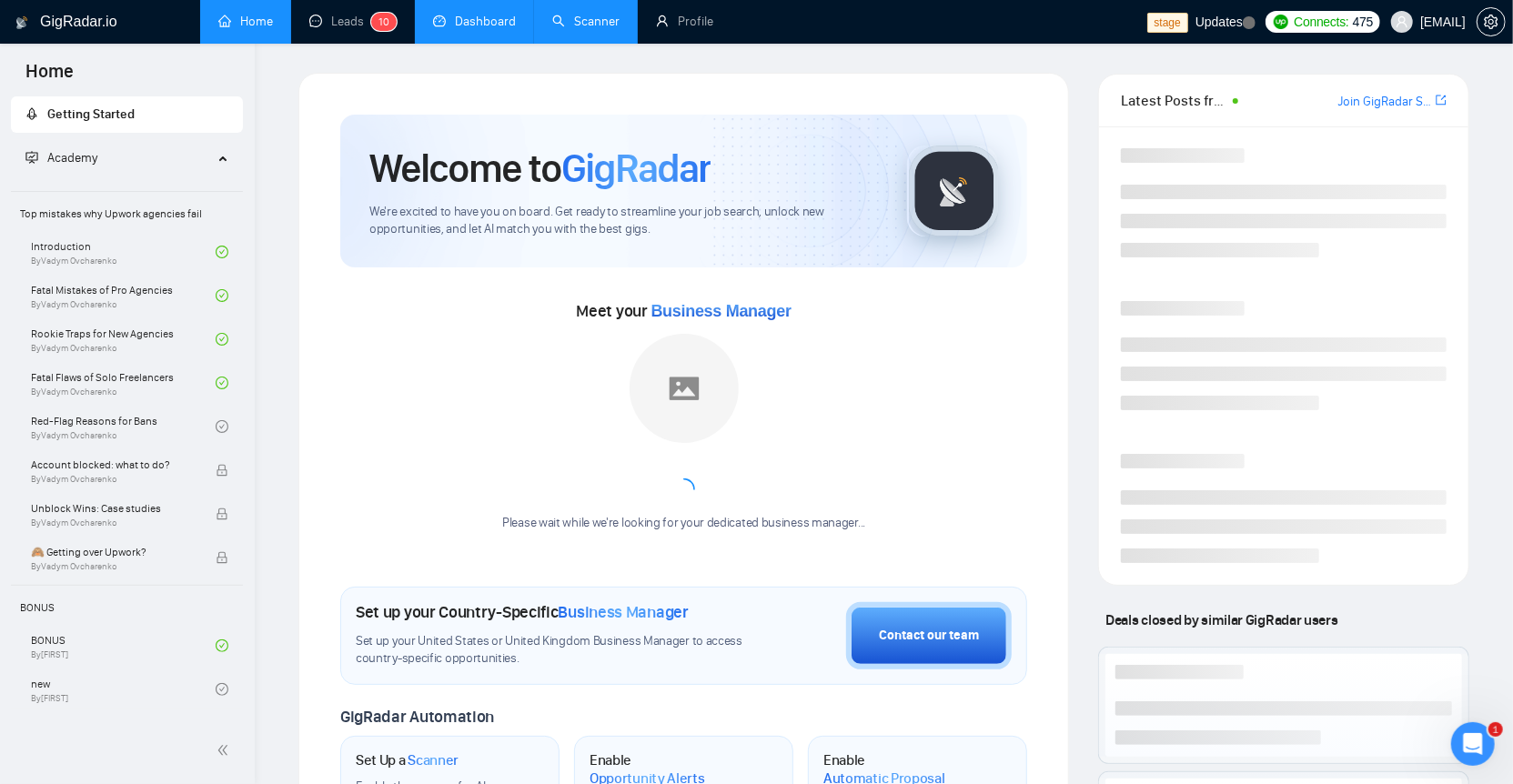 click on "Dashboard" at bounding box center (474, 21) 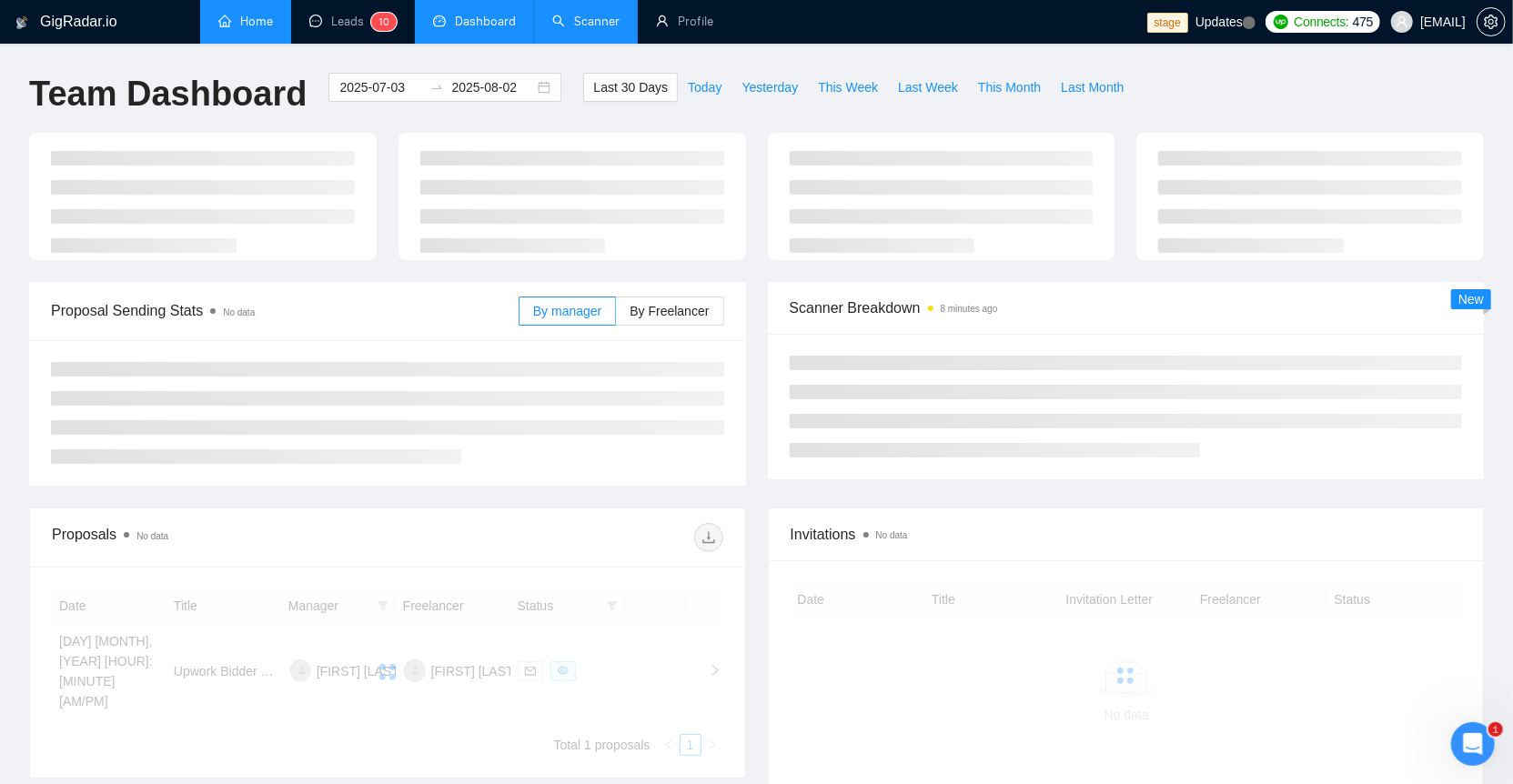 click on "Scanner" at bounding box center (586, 21) 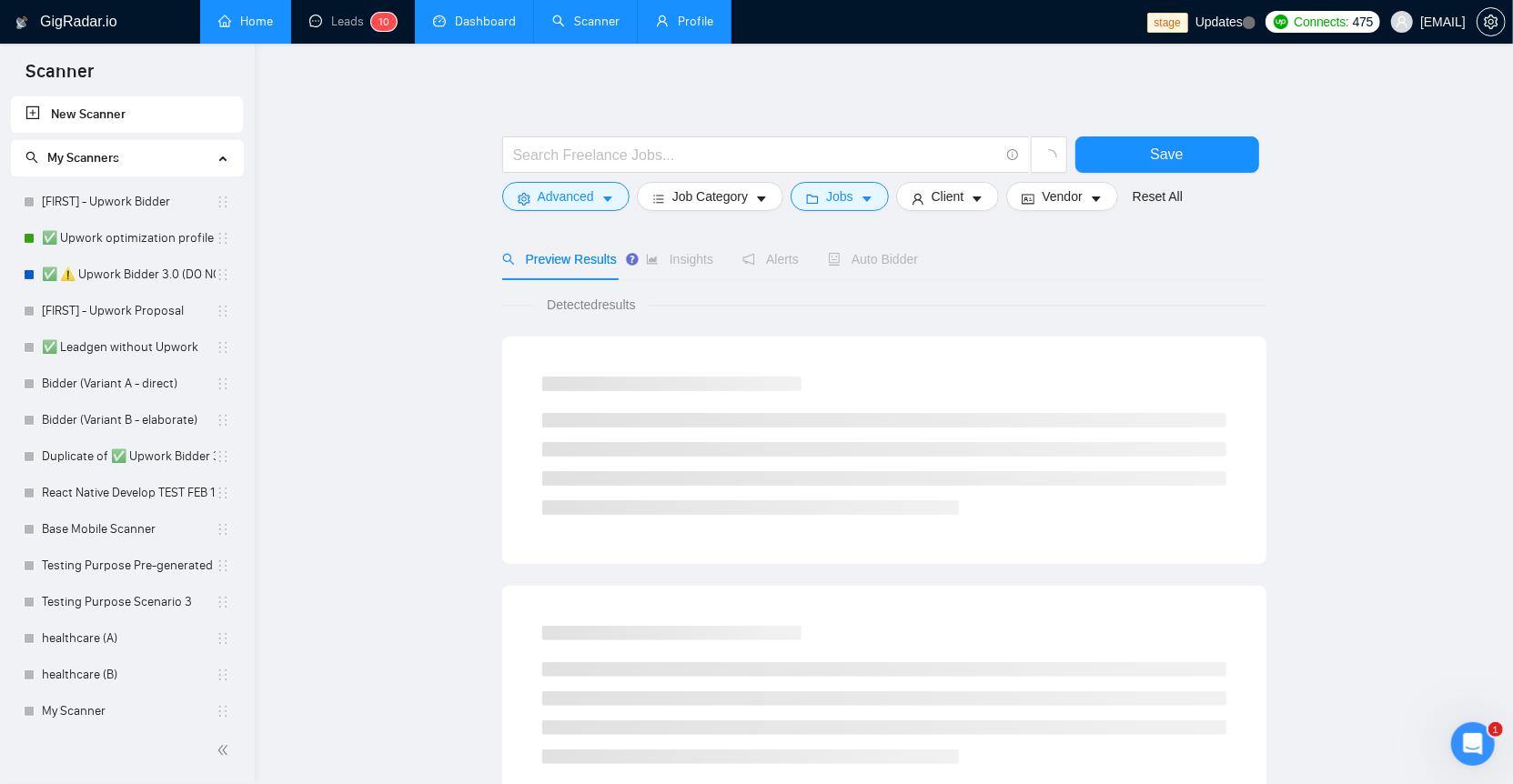 click on "Profile" at bounding box center (684, 21) 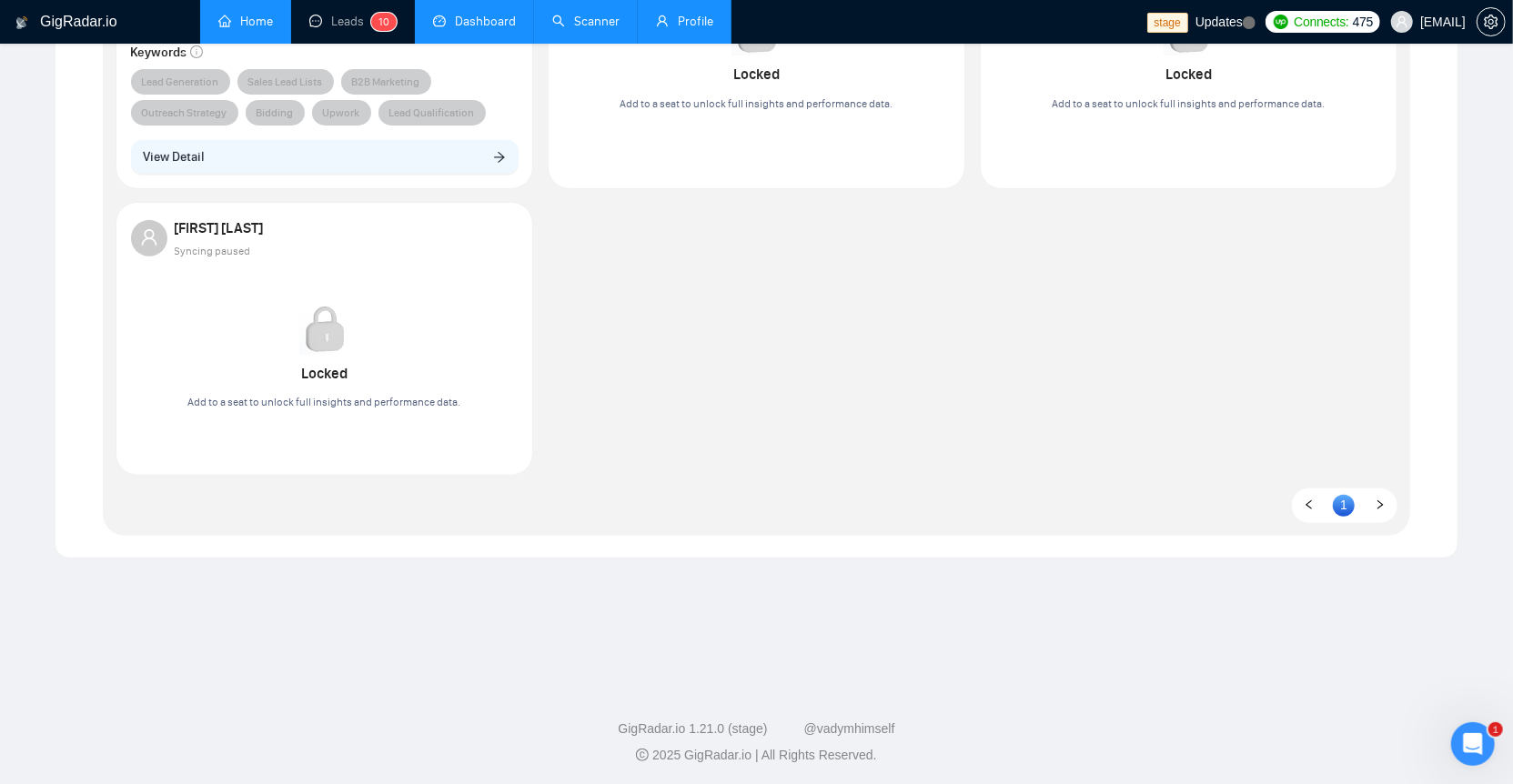 scroll, scrollTop: 0, scrollLeft: 0, axis: both 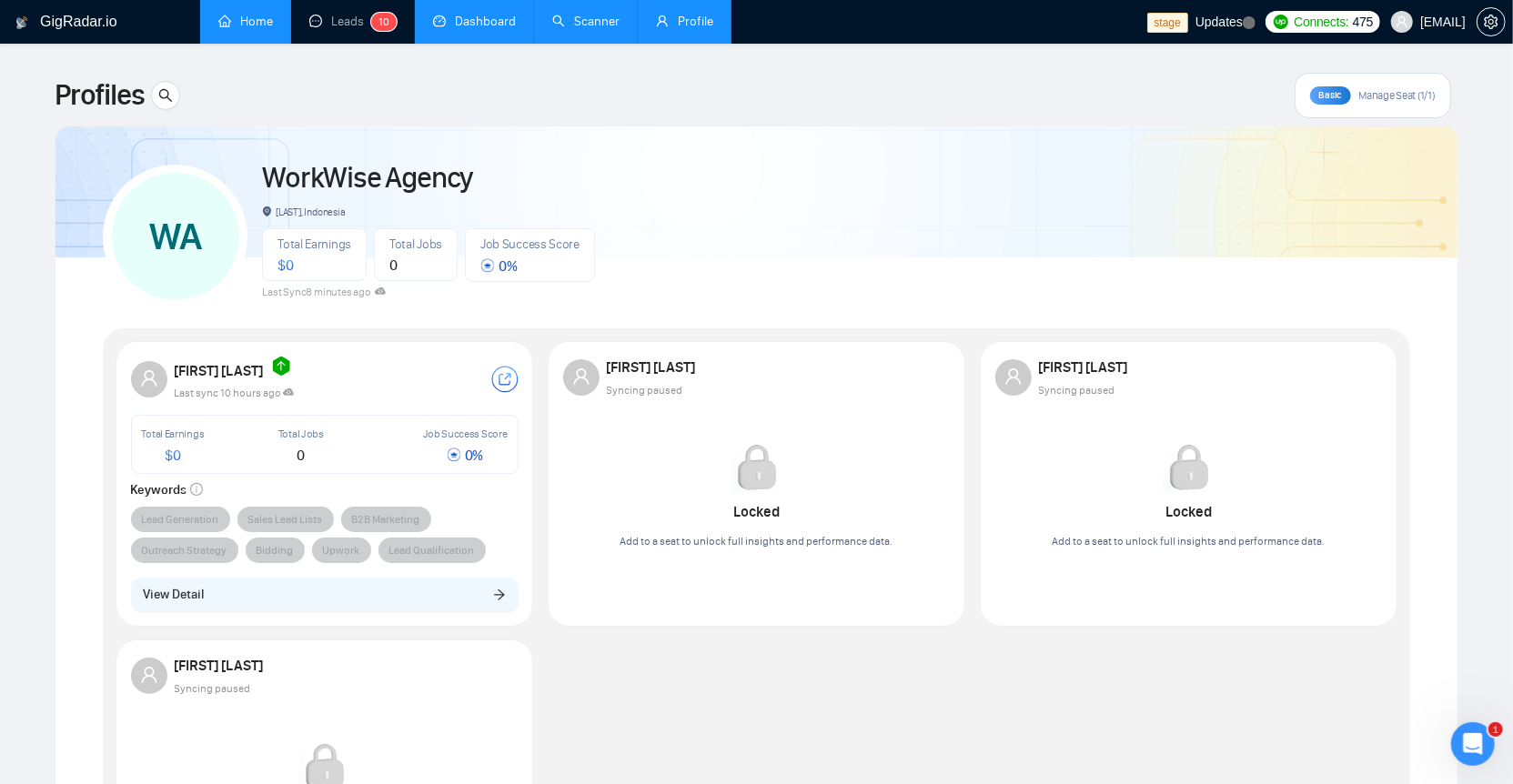 click on "Scanner" at bounding box center [586, 21] 